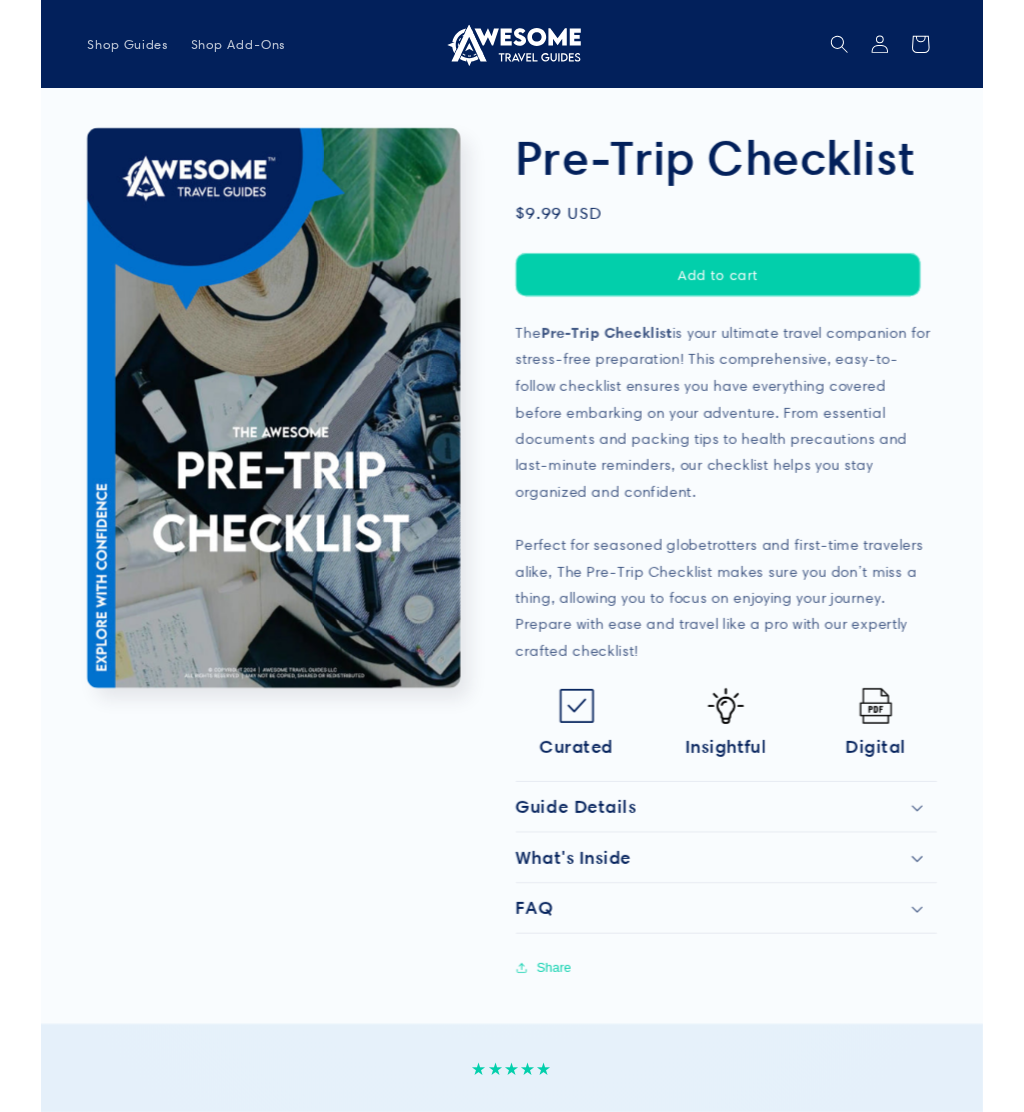 scroll, scrollTop: 0, scrollLeft: 0, axis: both 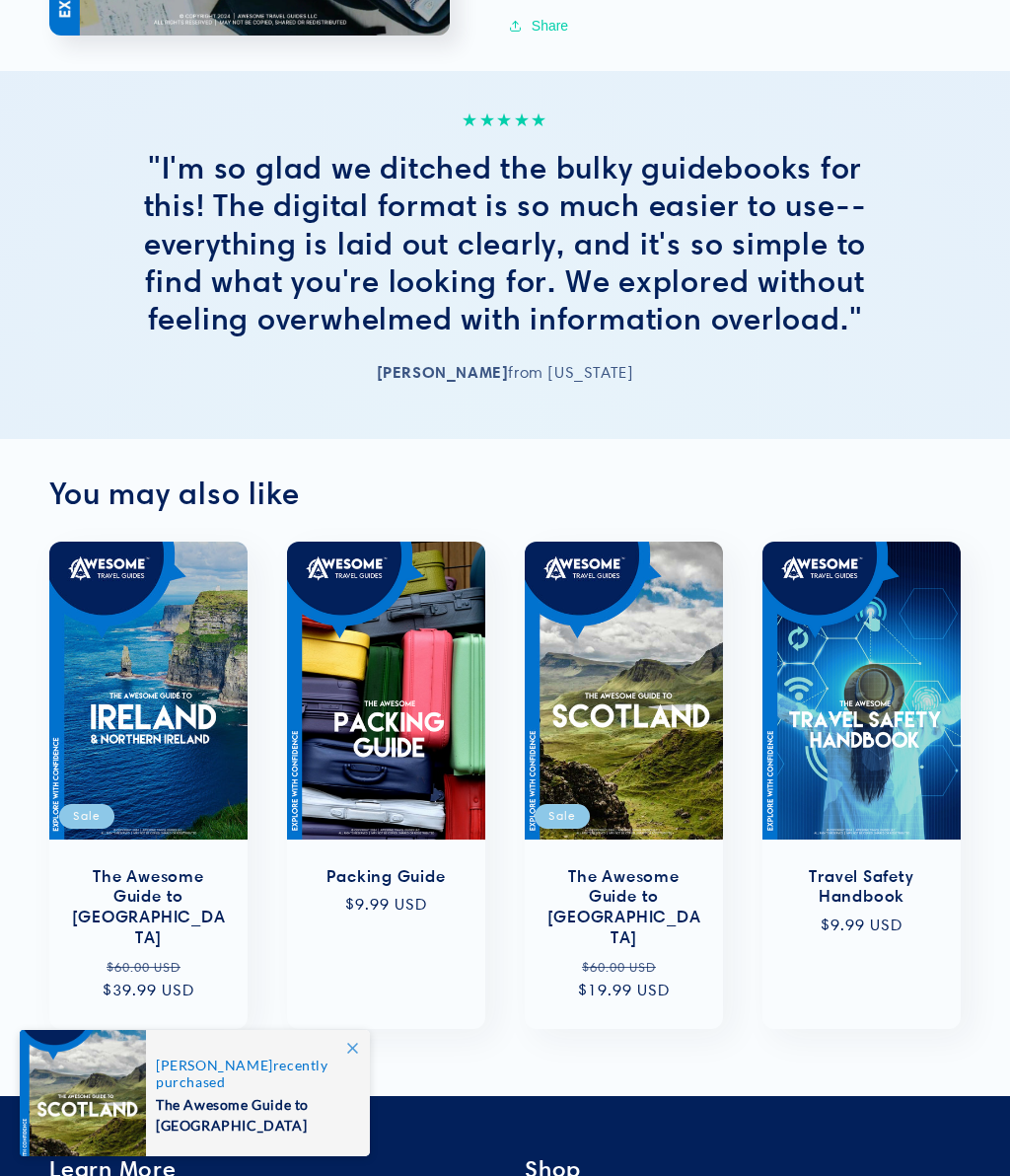 click on "Packing Guide" at bounding box center [386, 876] 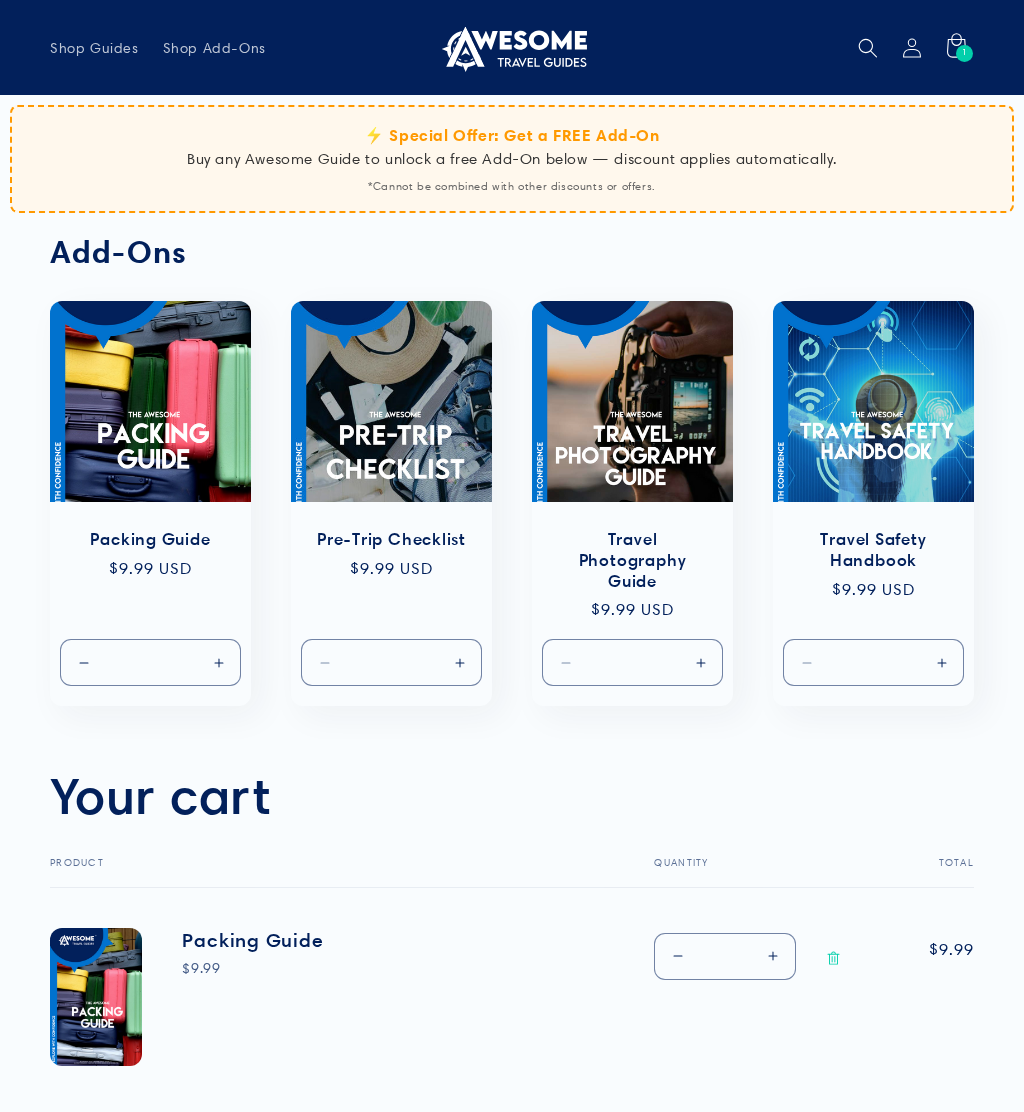 scroll, scrollTop: 0, scrollLeft: 0, axis: both 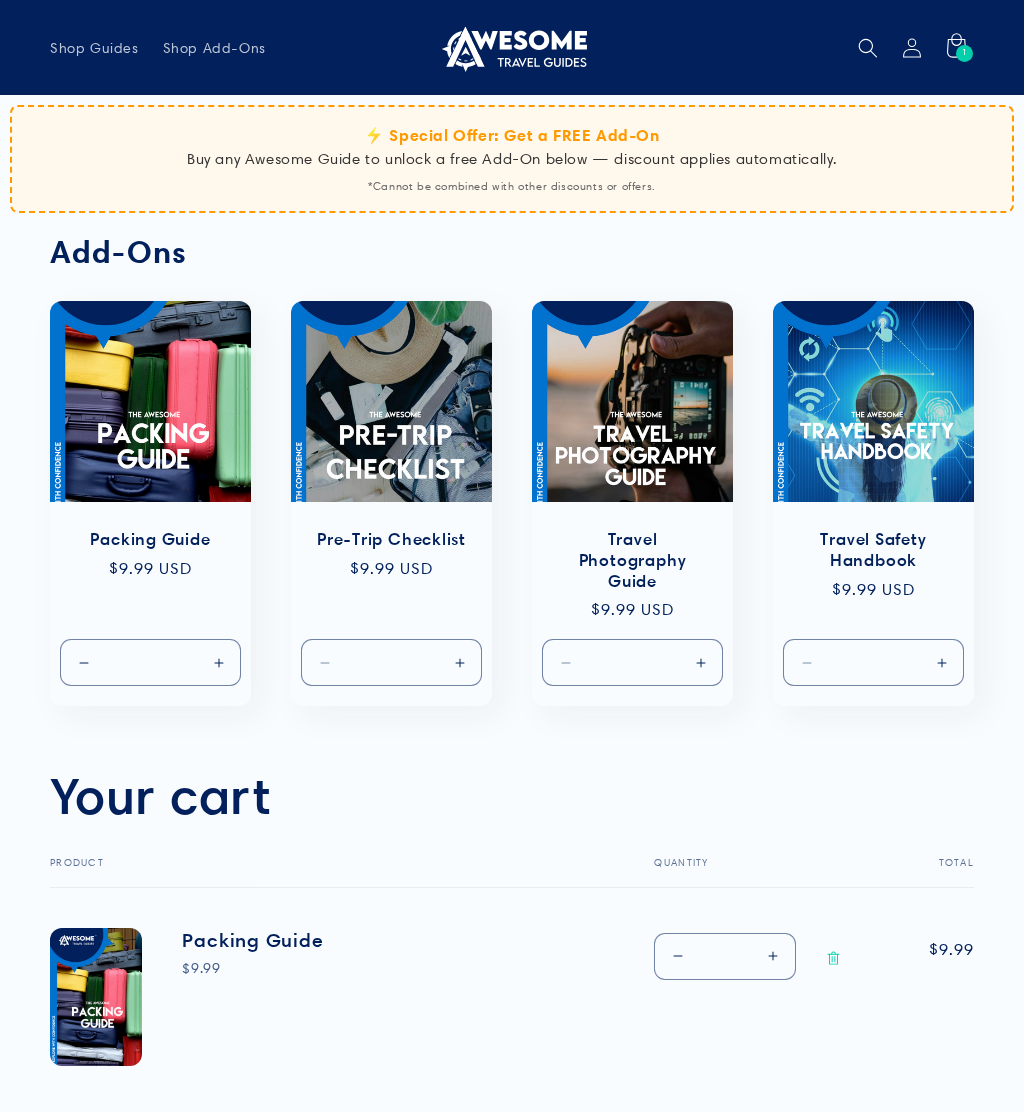 click on "Increase quantity for Default Title" at bounding box center (459, 663) 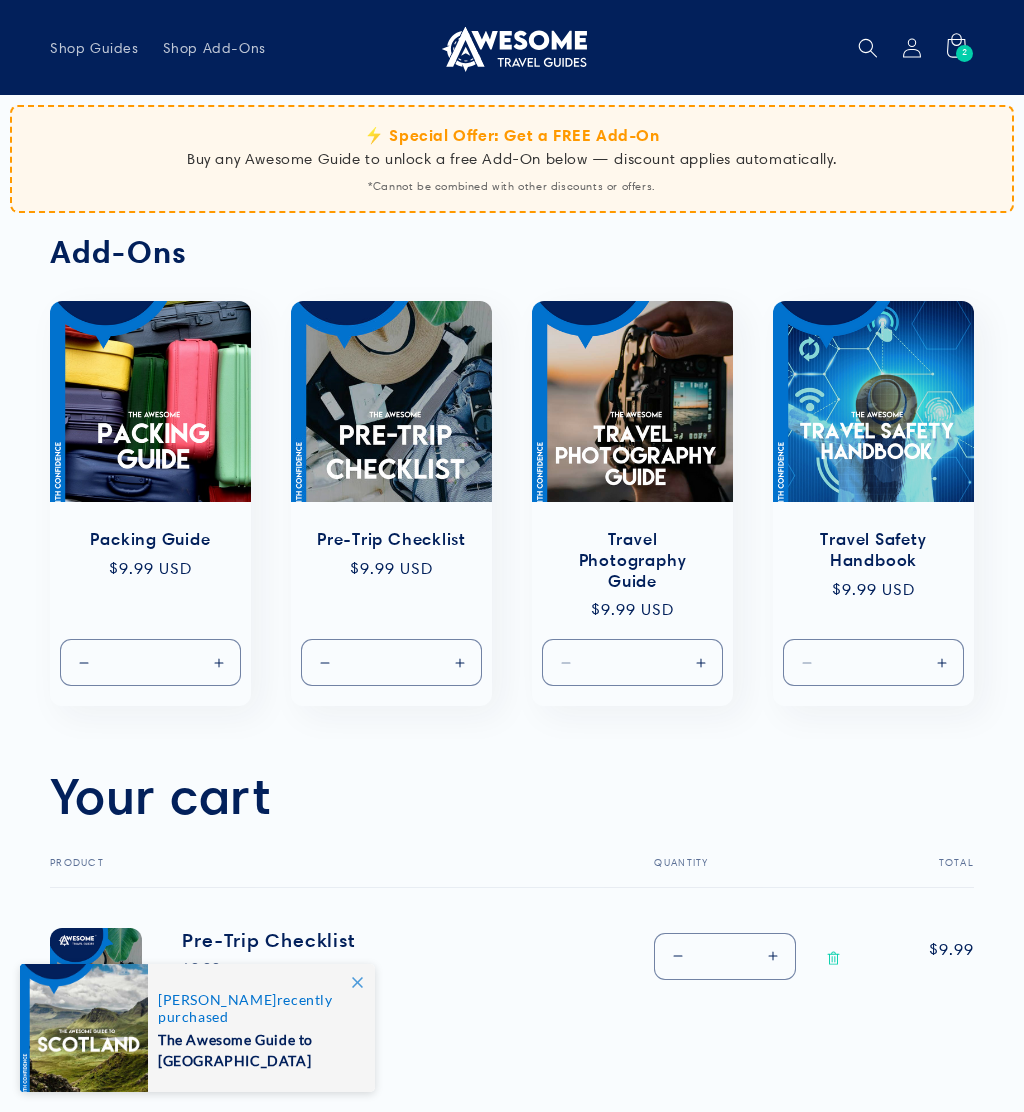 click on "Shop Guides" at bounding box center (94, 48) 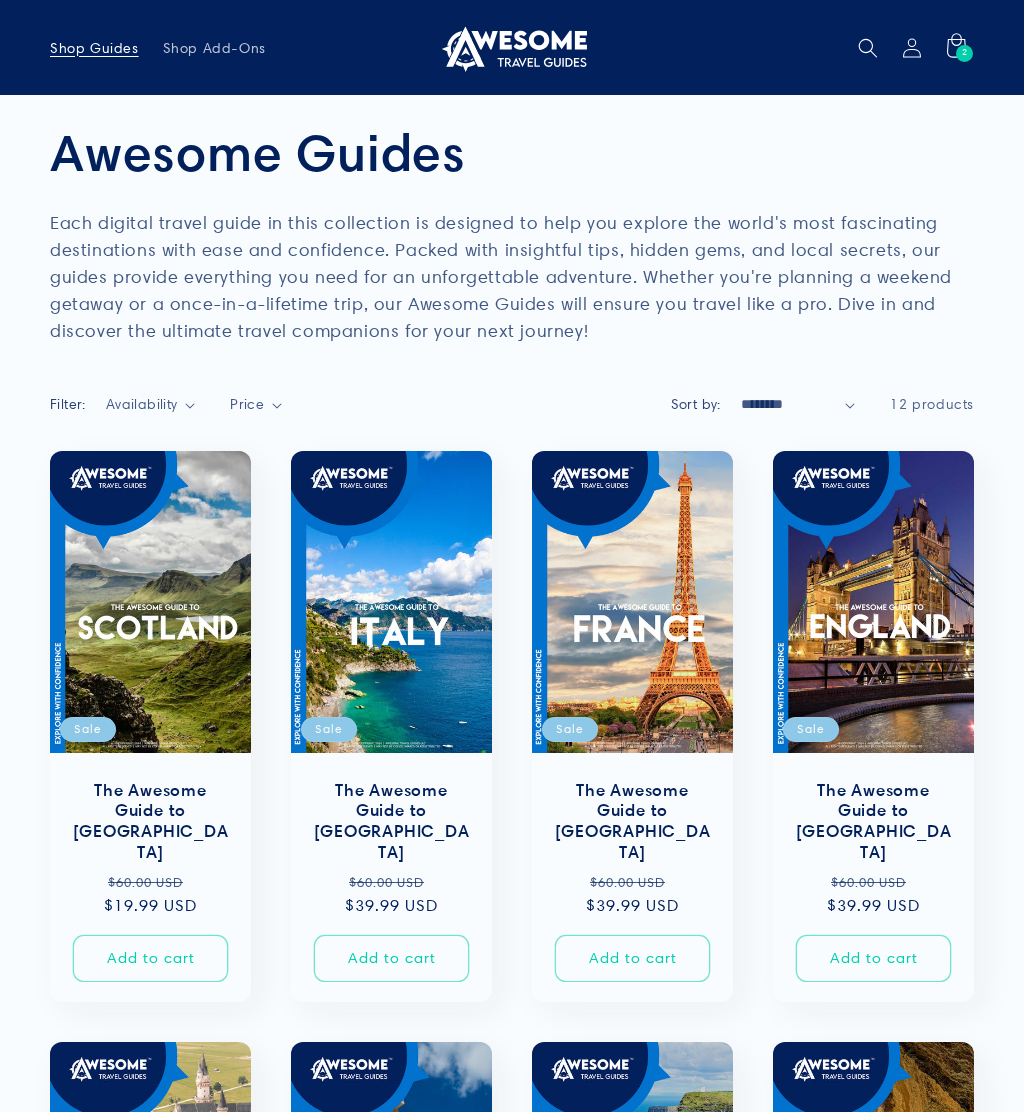 scroll, scrollTop: 0, scrollLeft: 0, axis: both 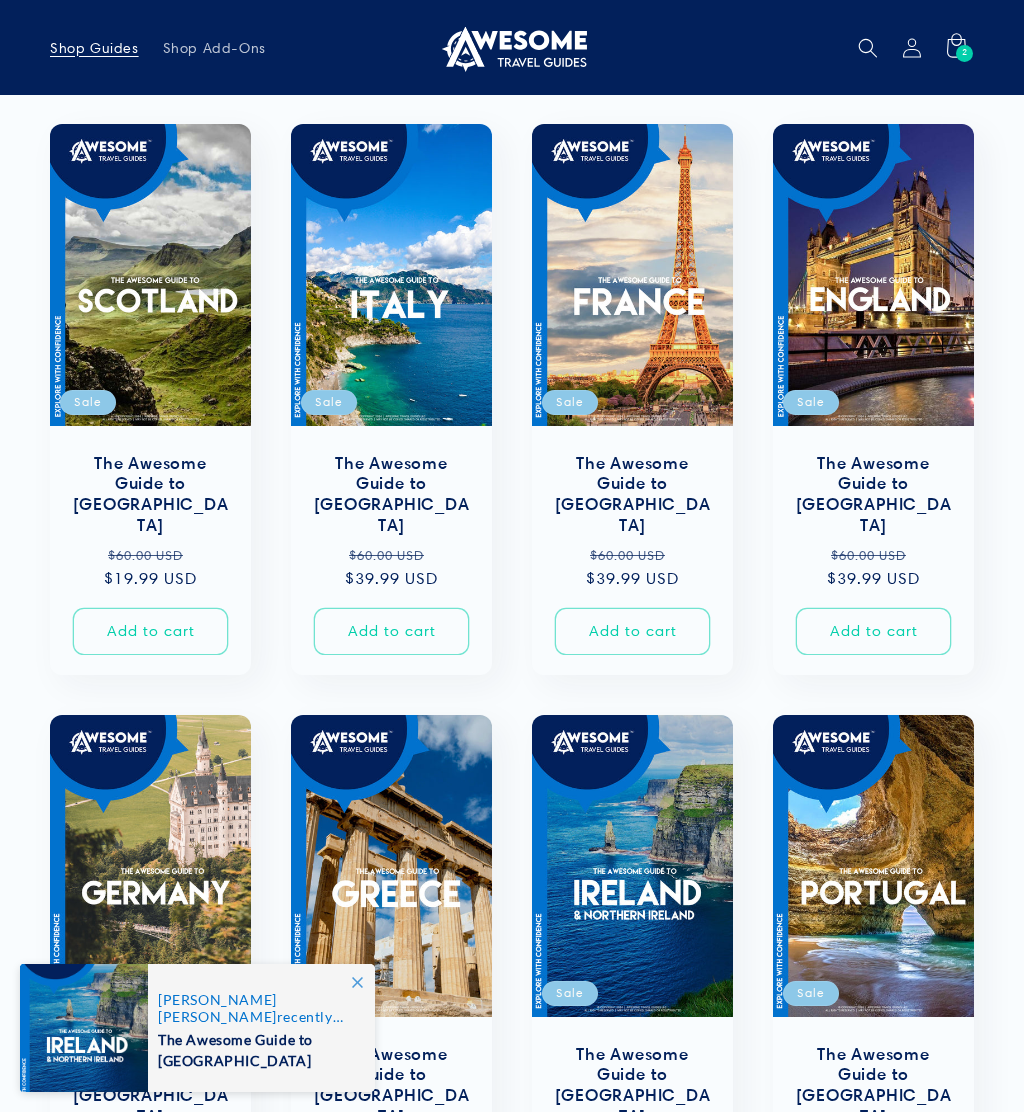 click 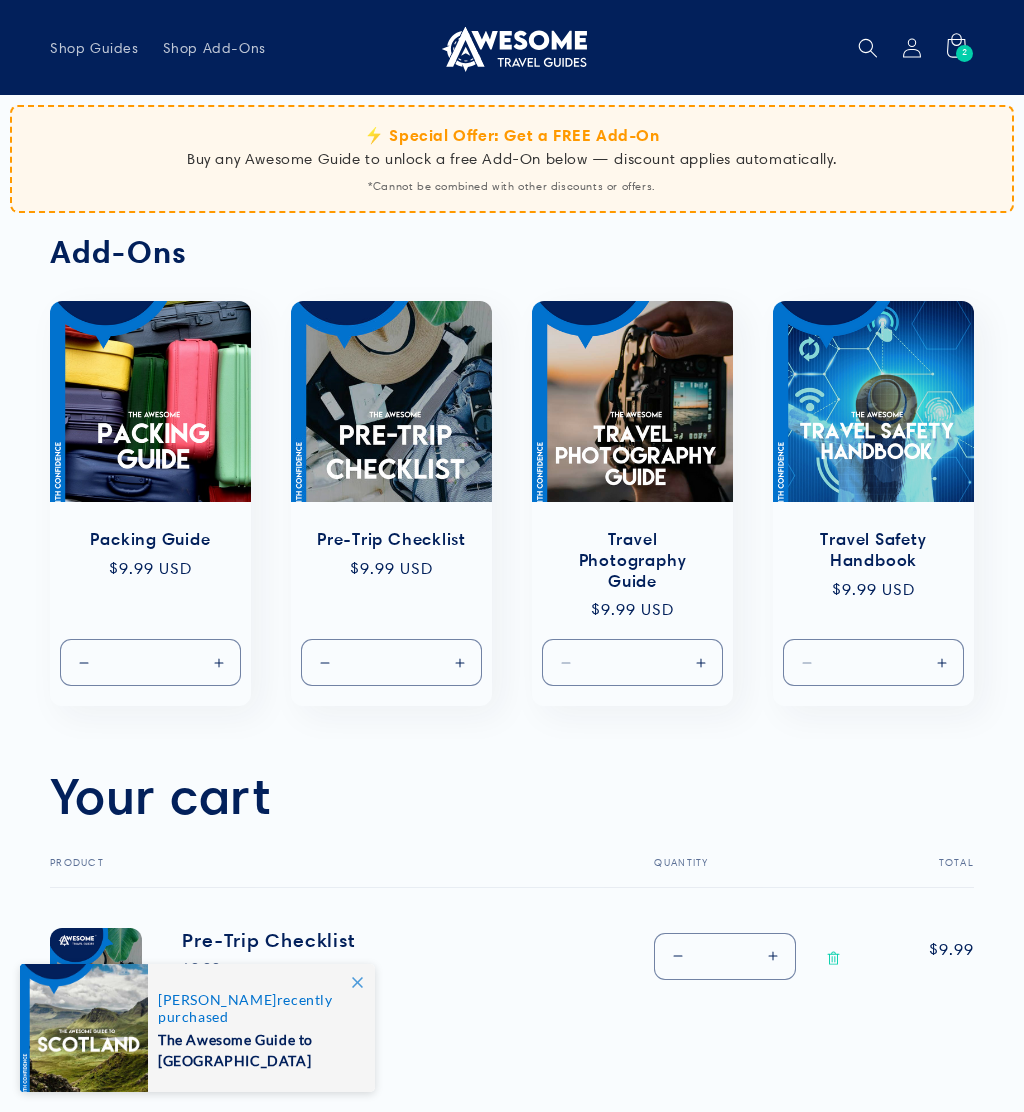 scroll, scrollTop: 0, scrollLeft: 0, axis: both 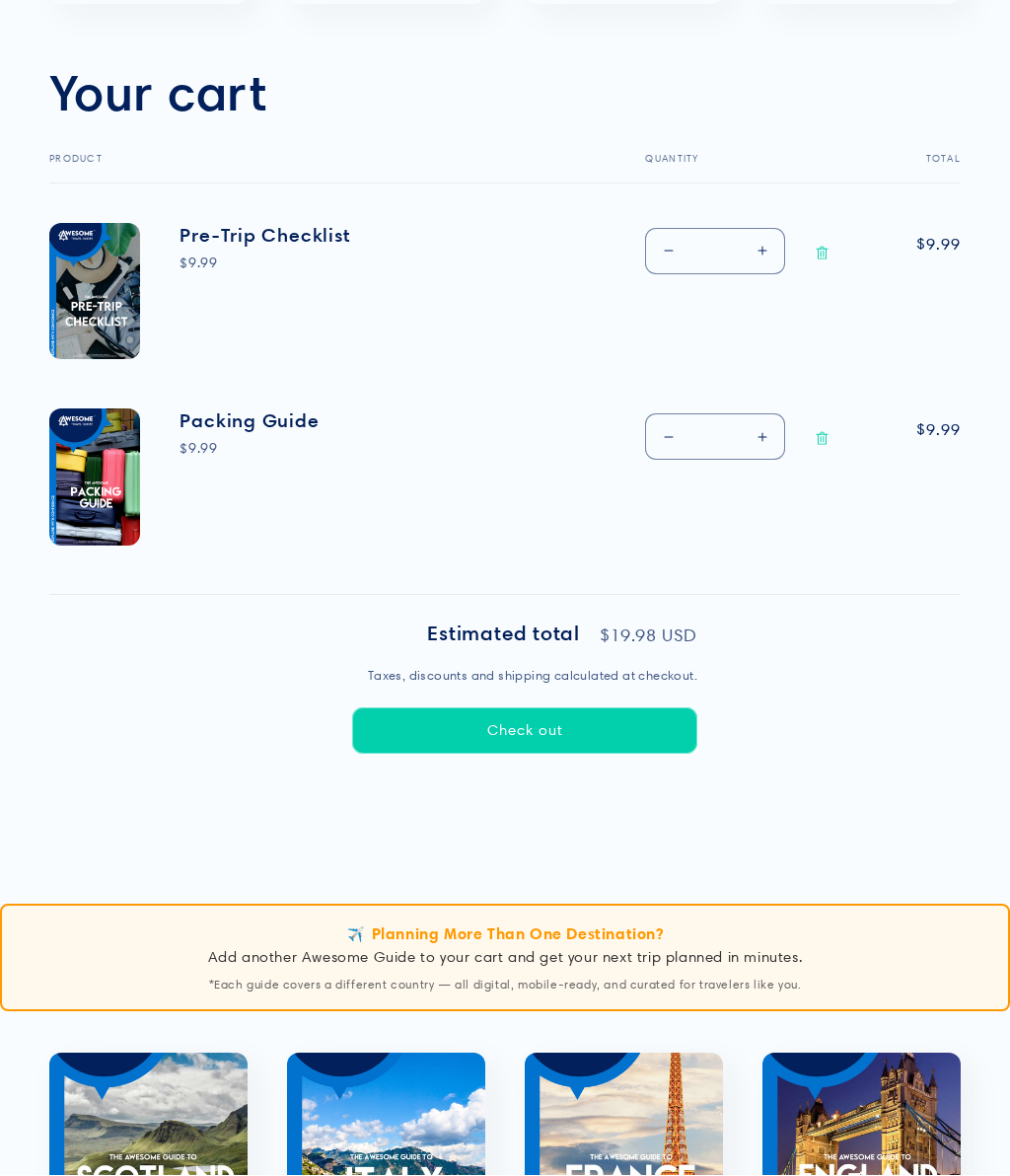 click on "Decrease quantity for Pre-Trip Checklist" at bounding box center (668, 252) 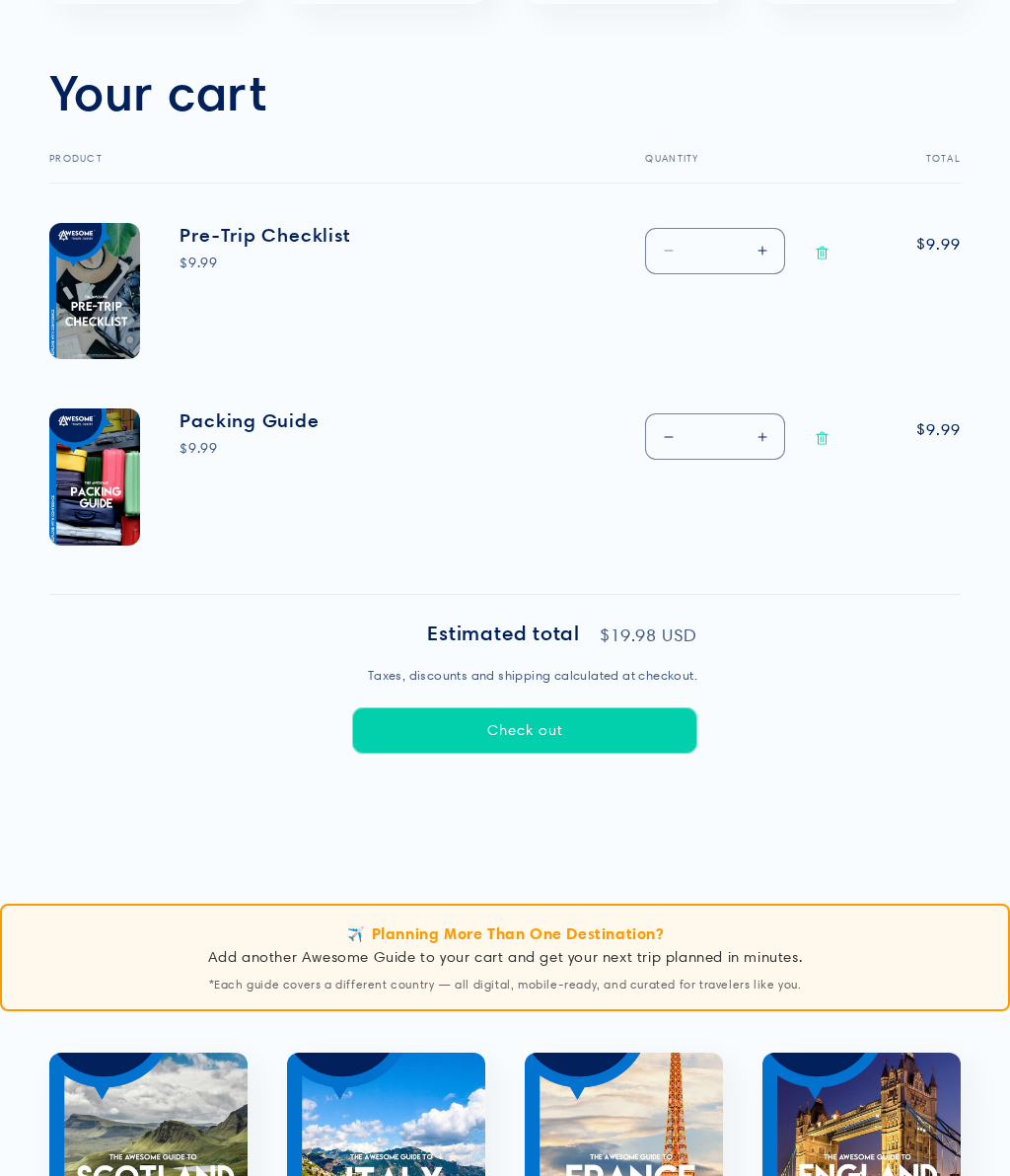 type on "*" 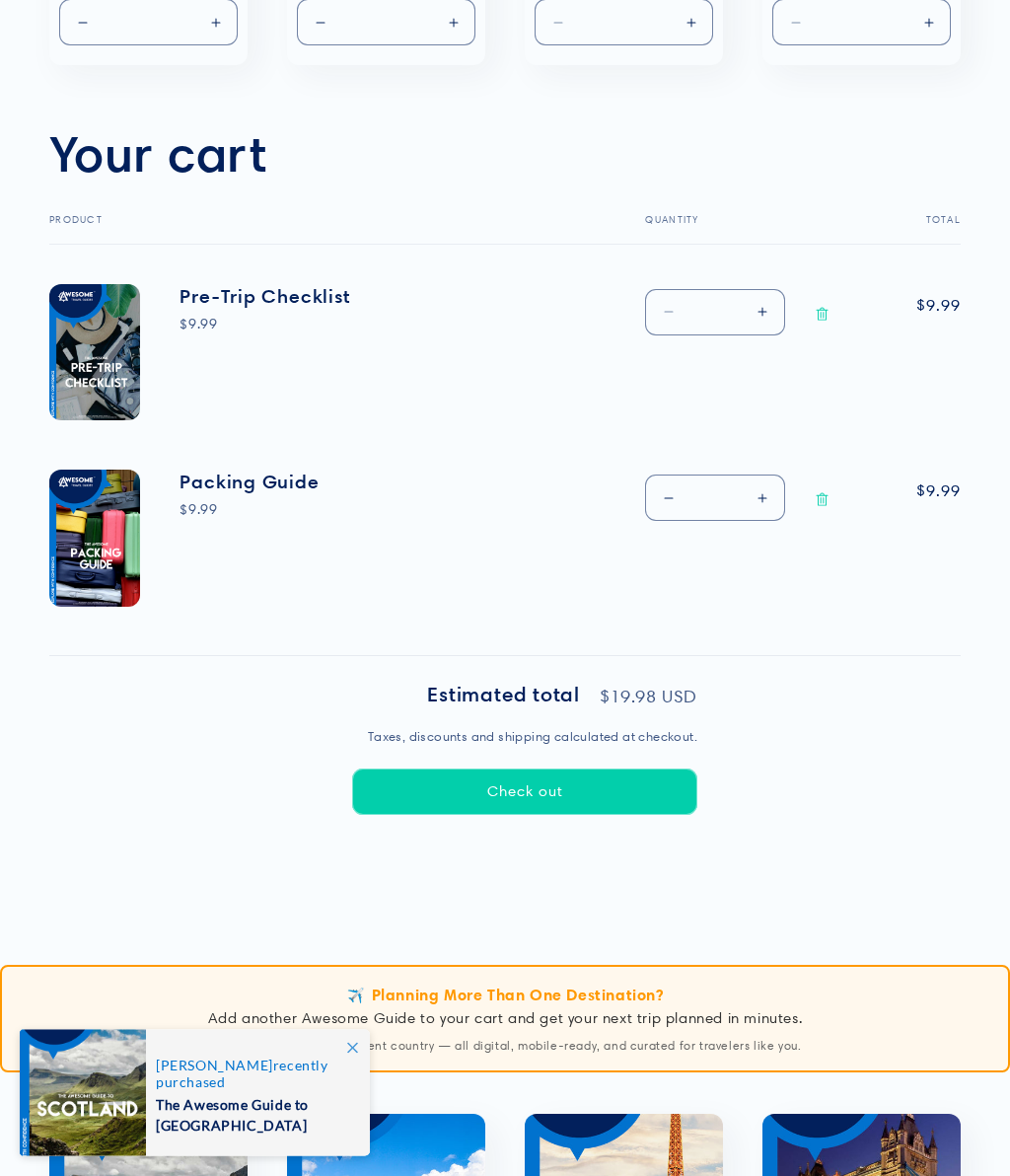 scroll, scrollTop: 631, scrollLeft: 0, axis: vertical 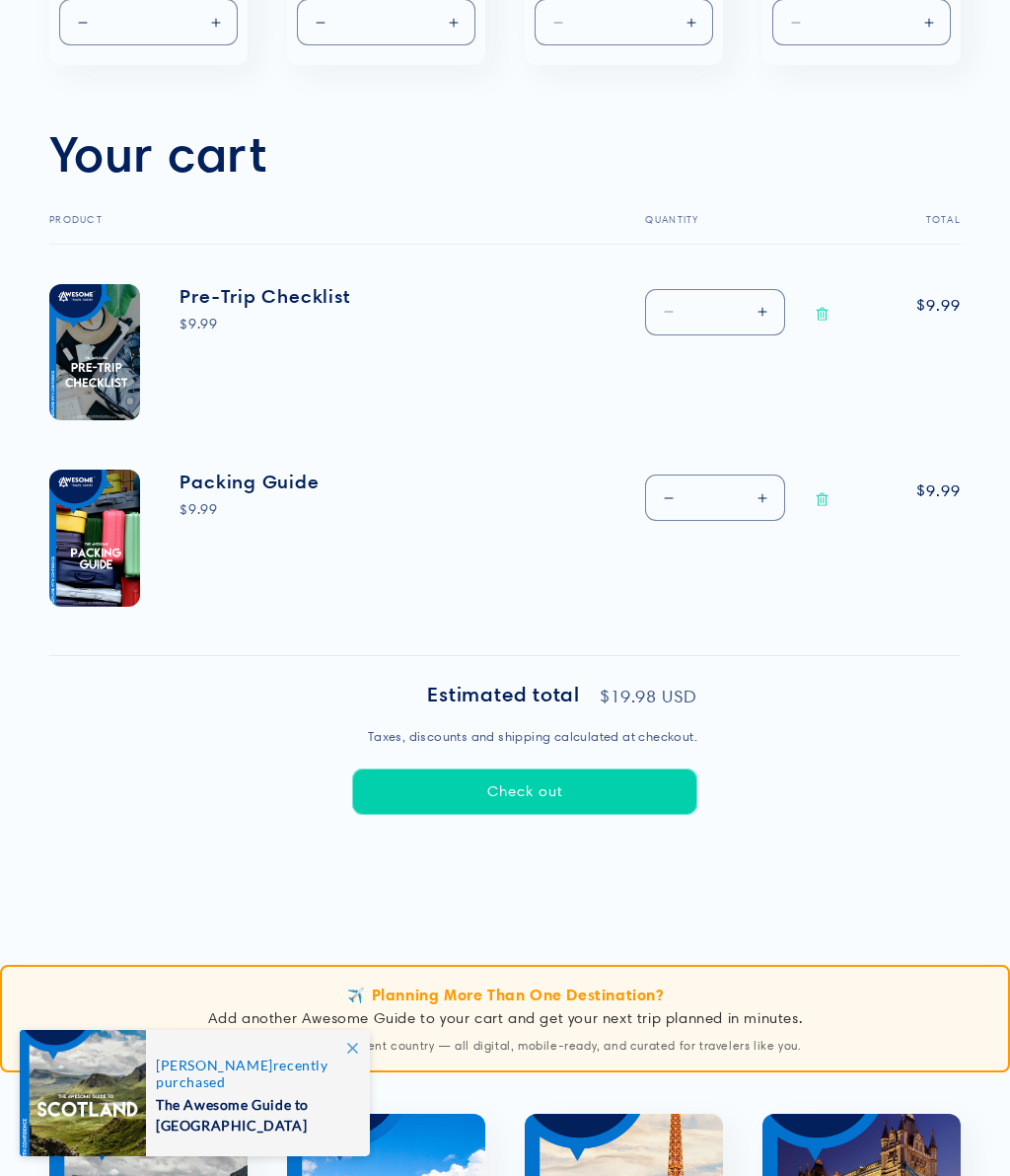 click on "Check out" at bounding box center [525, 791] 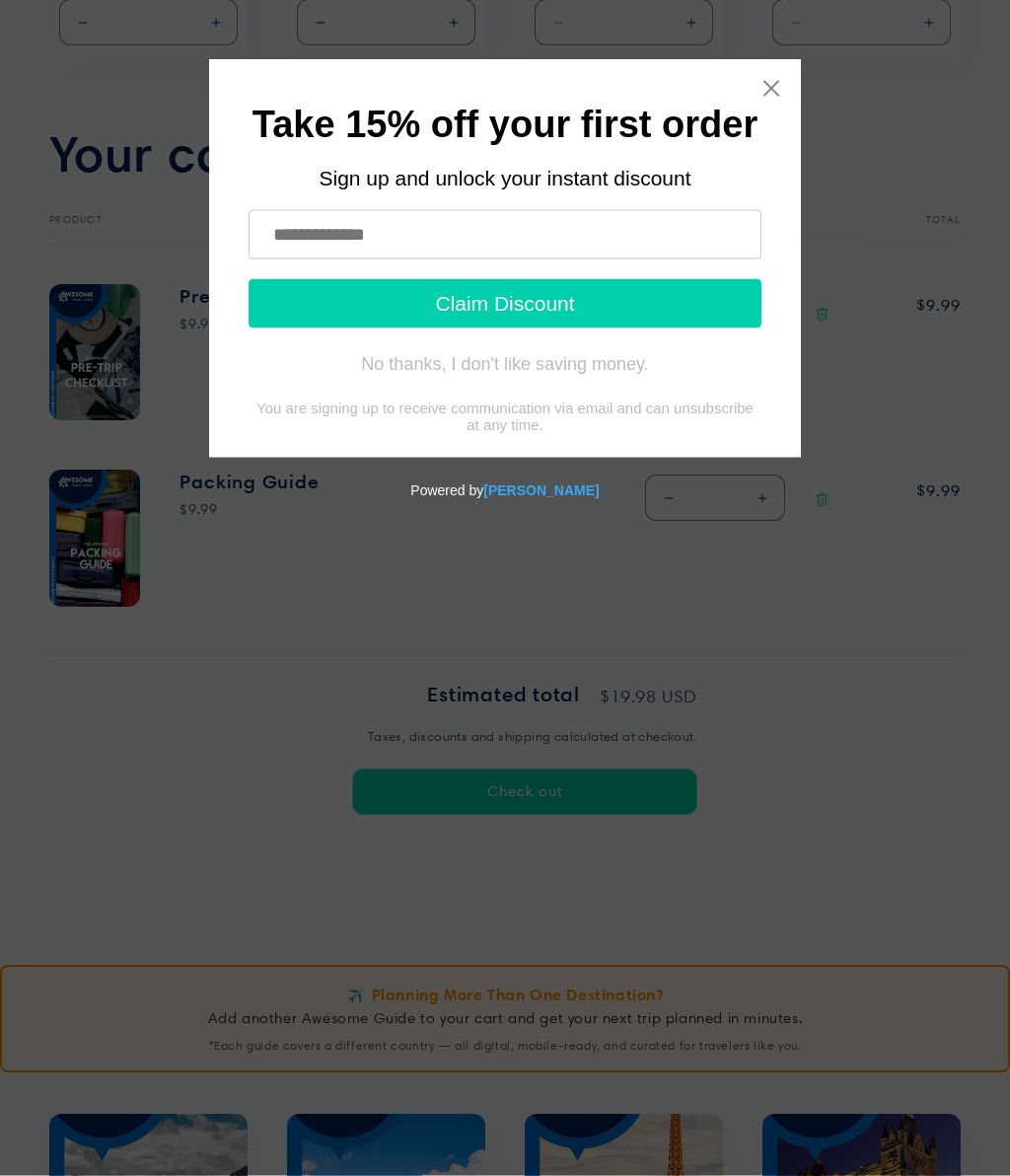 click at bounding box center (505, 235) 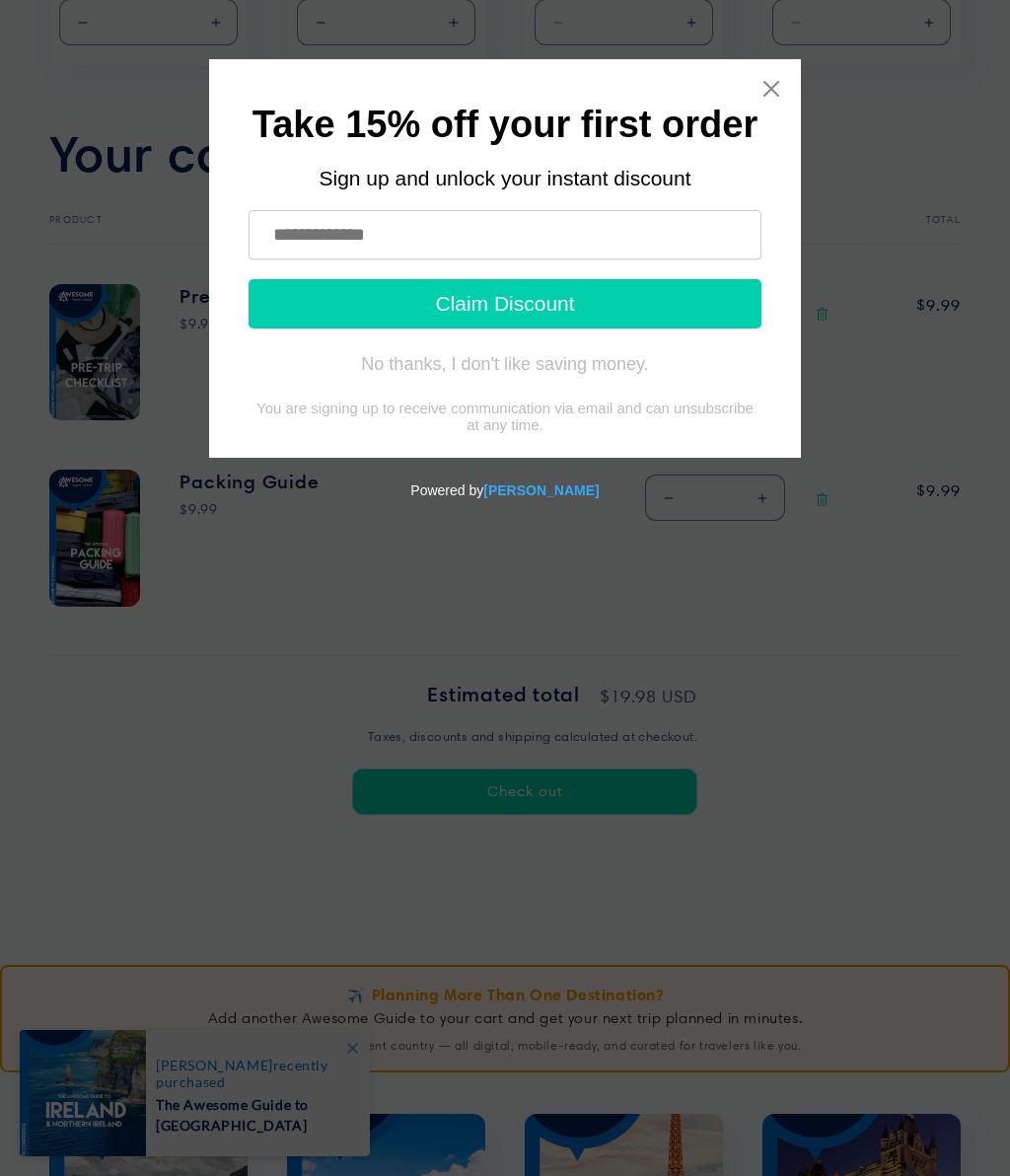 type on "**********" 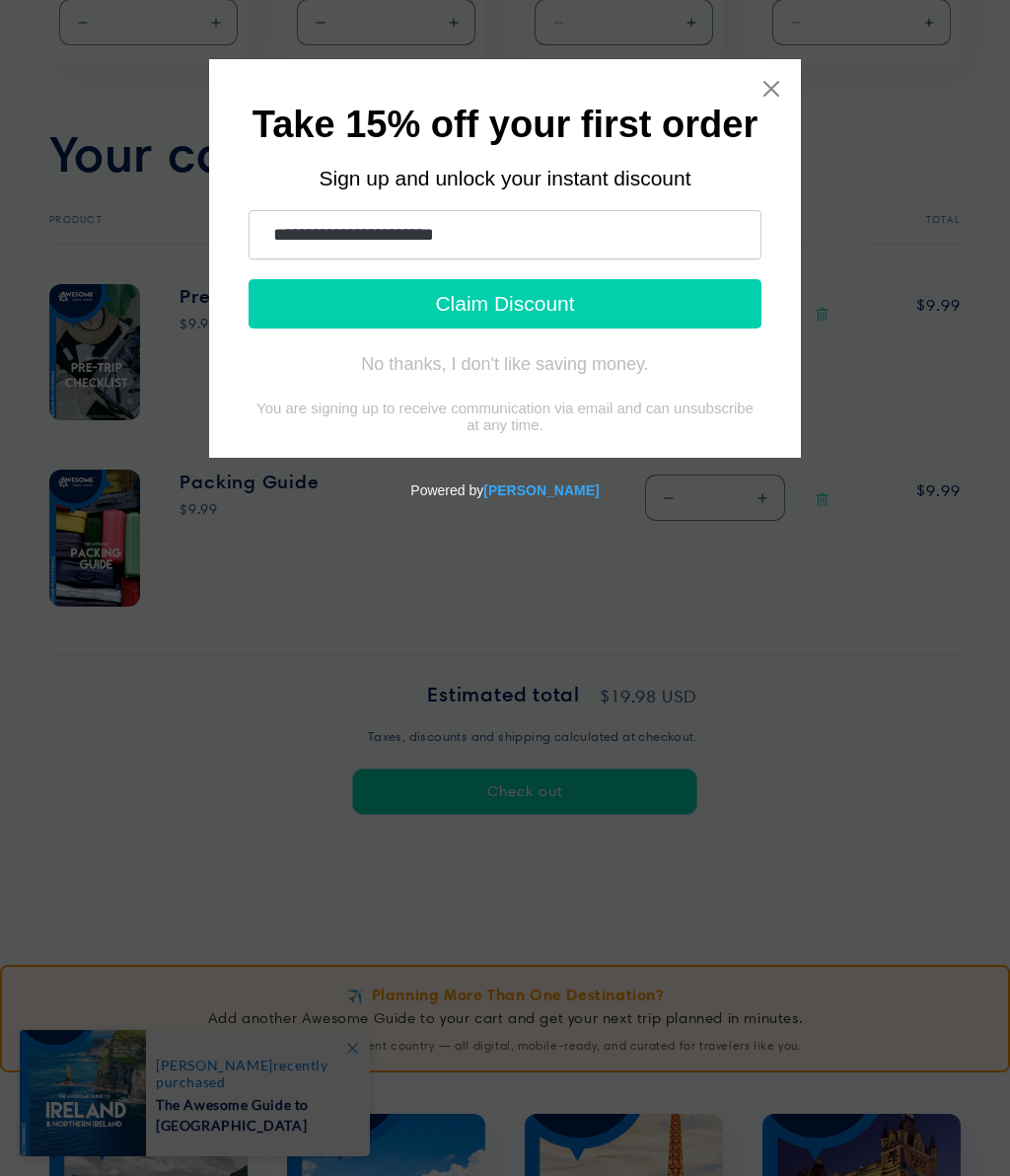 click on "Claim Discount" at bounding box center (505, 304) 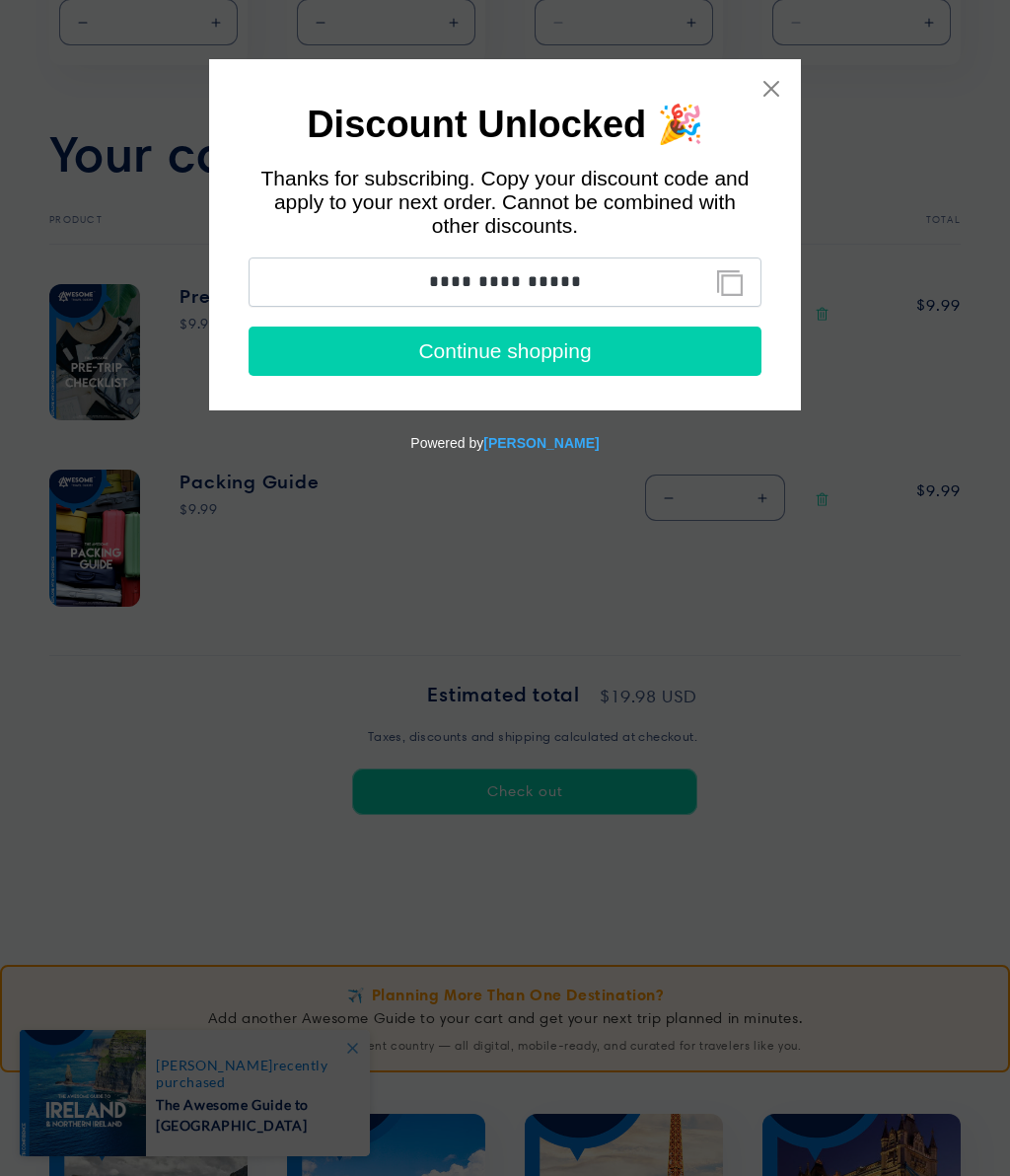 click on "Continue shopping" at bounding box center [505, 351] 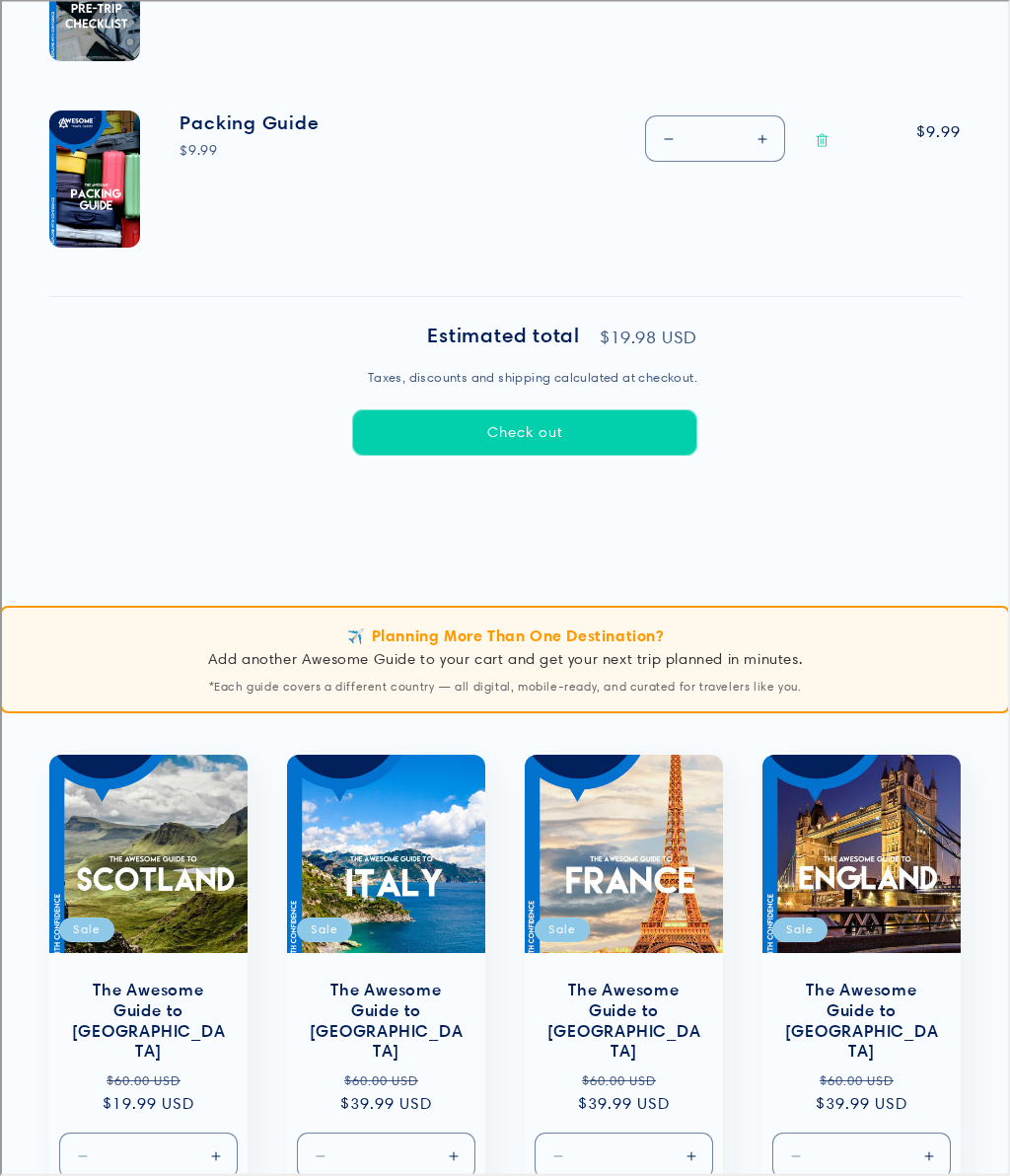 scroll, scrollTop: 991, scrollLeft: 0, axis: vertical 